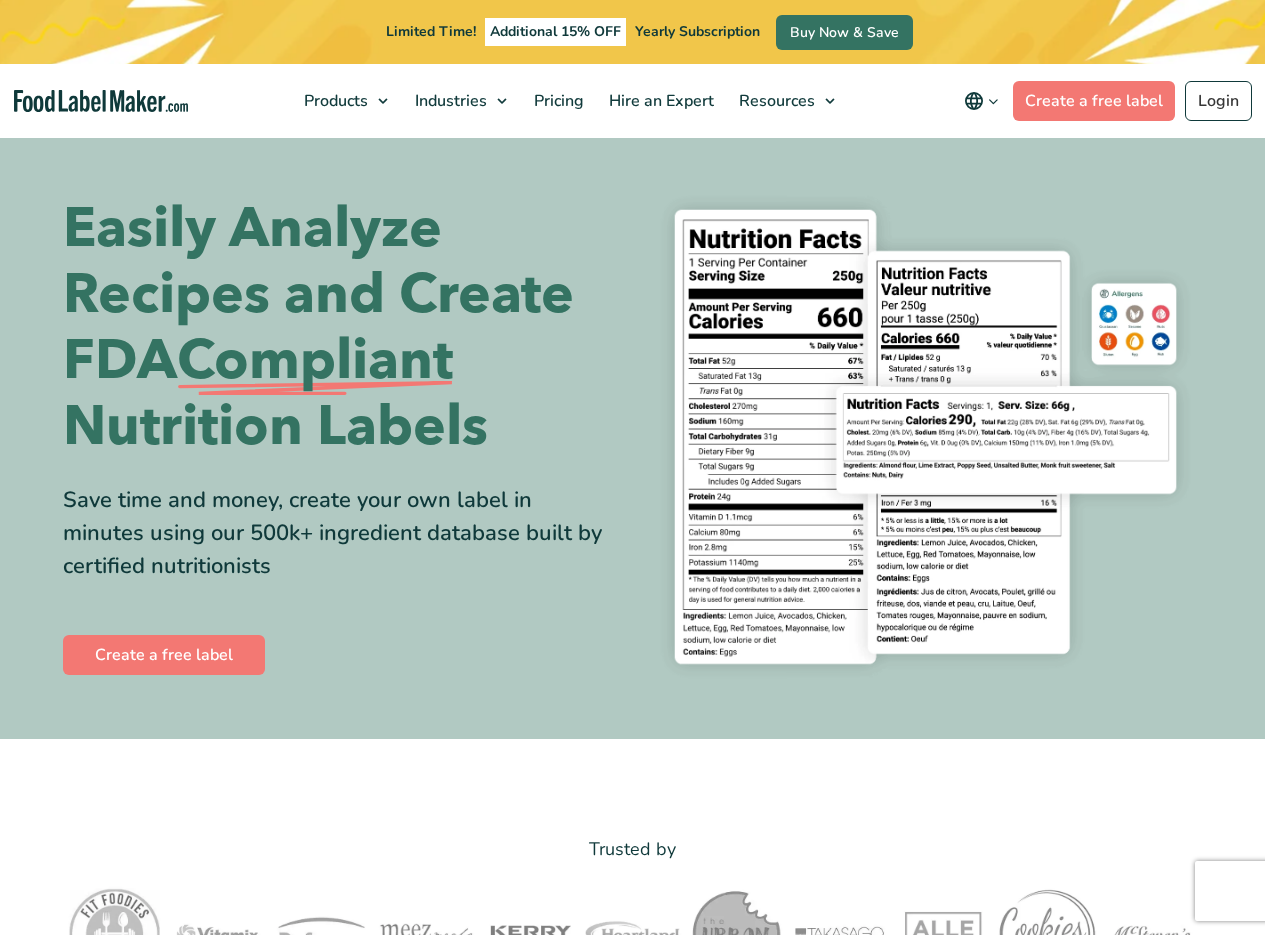 scroll, scrollTop: 0, scrollLeft: 0, axis: both 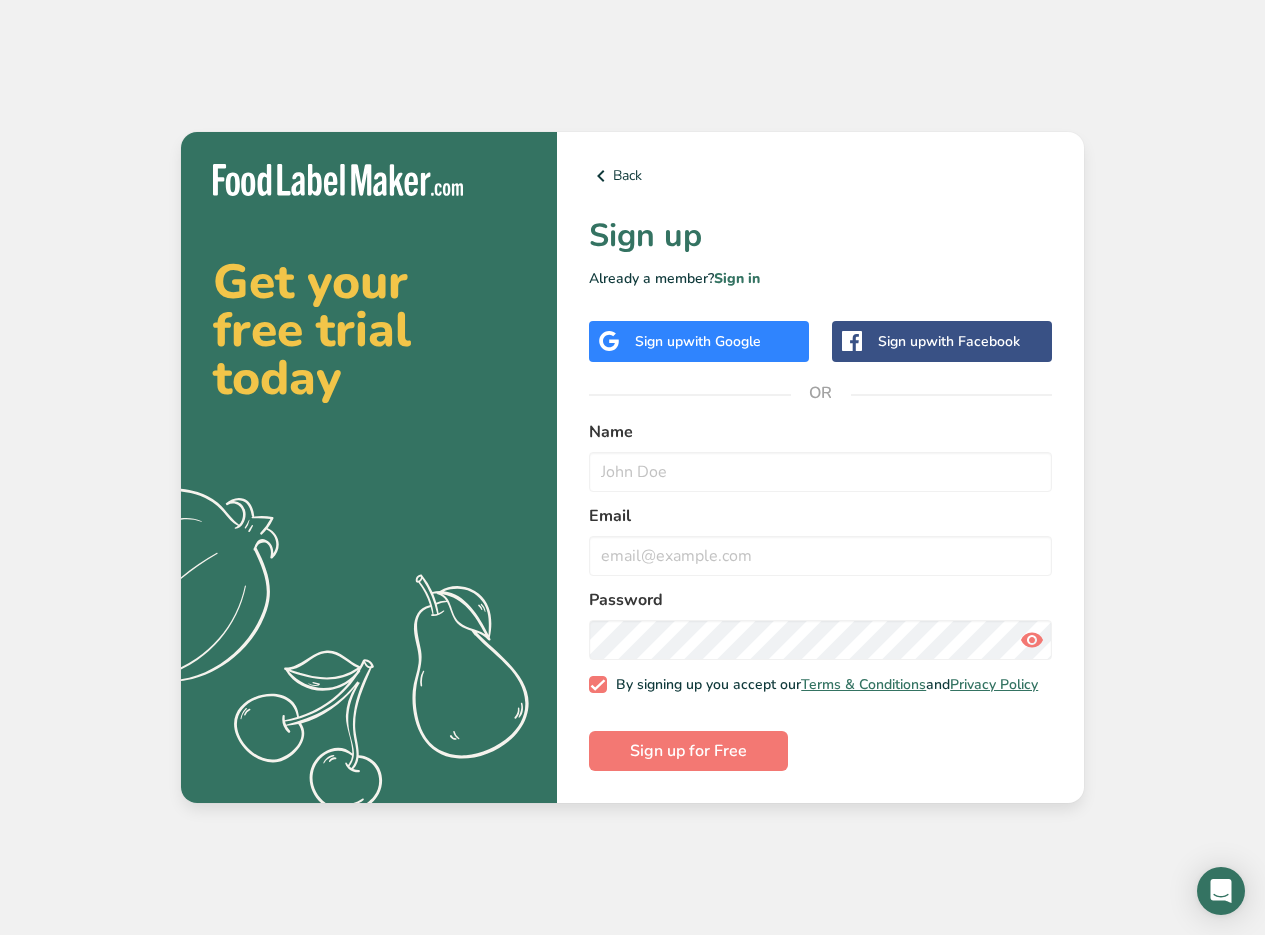 click on "with Google" at bounding box center [722, 341] 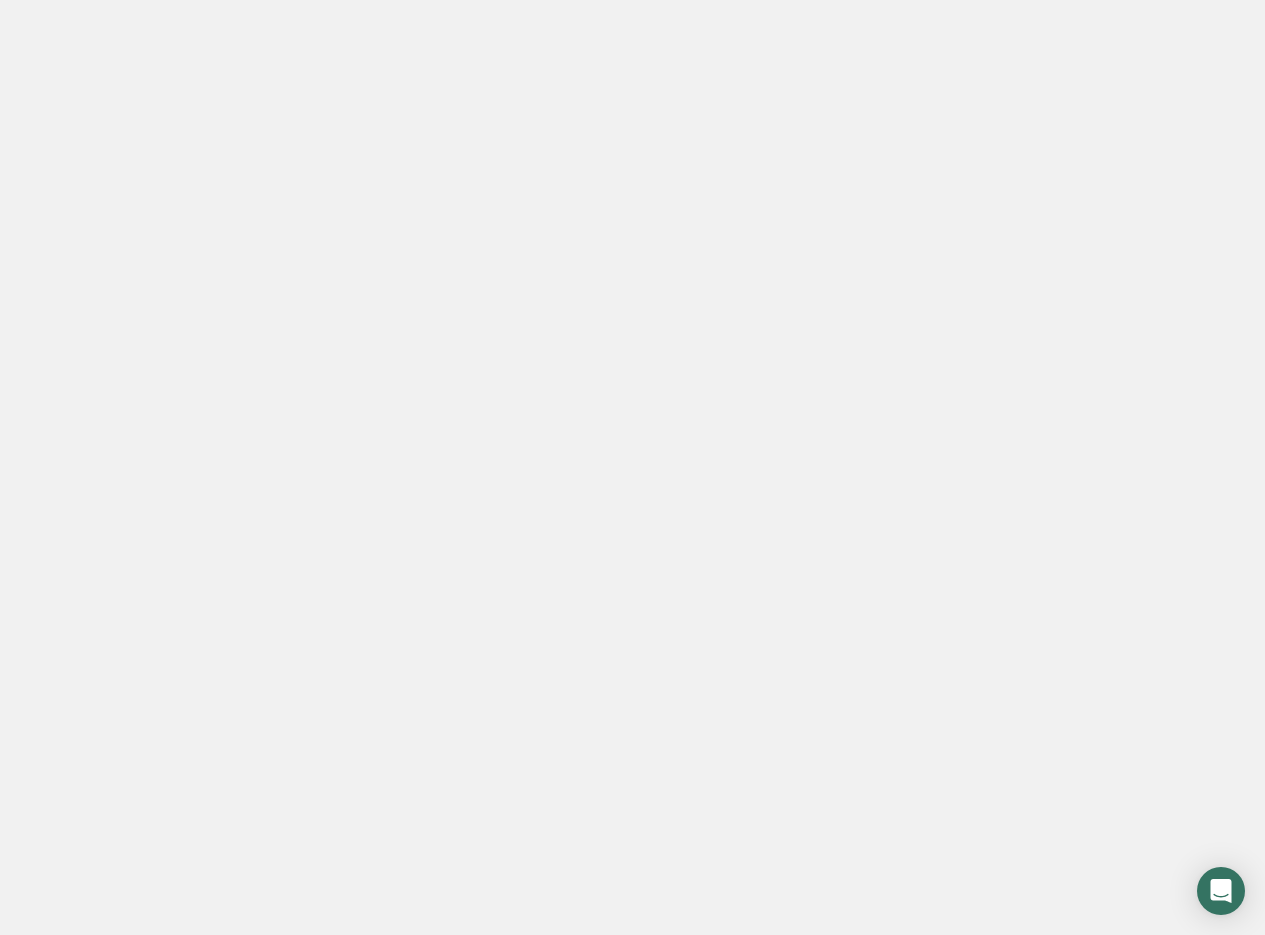 scroll, scrollTop: 0, scrollLeft: 0, axis: both 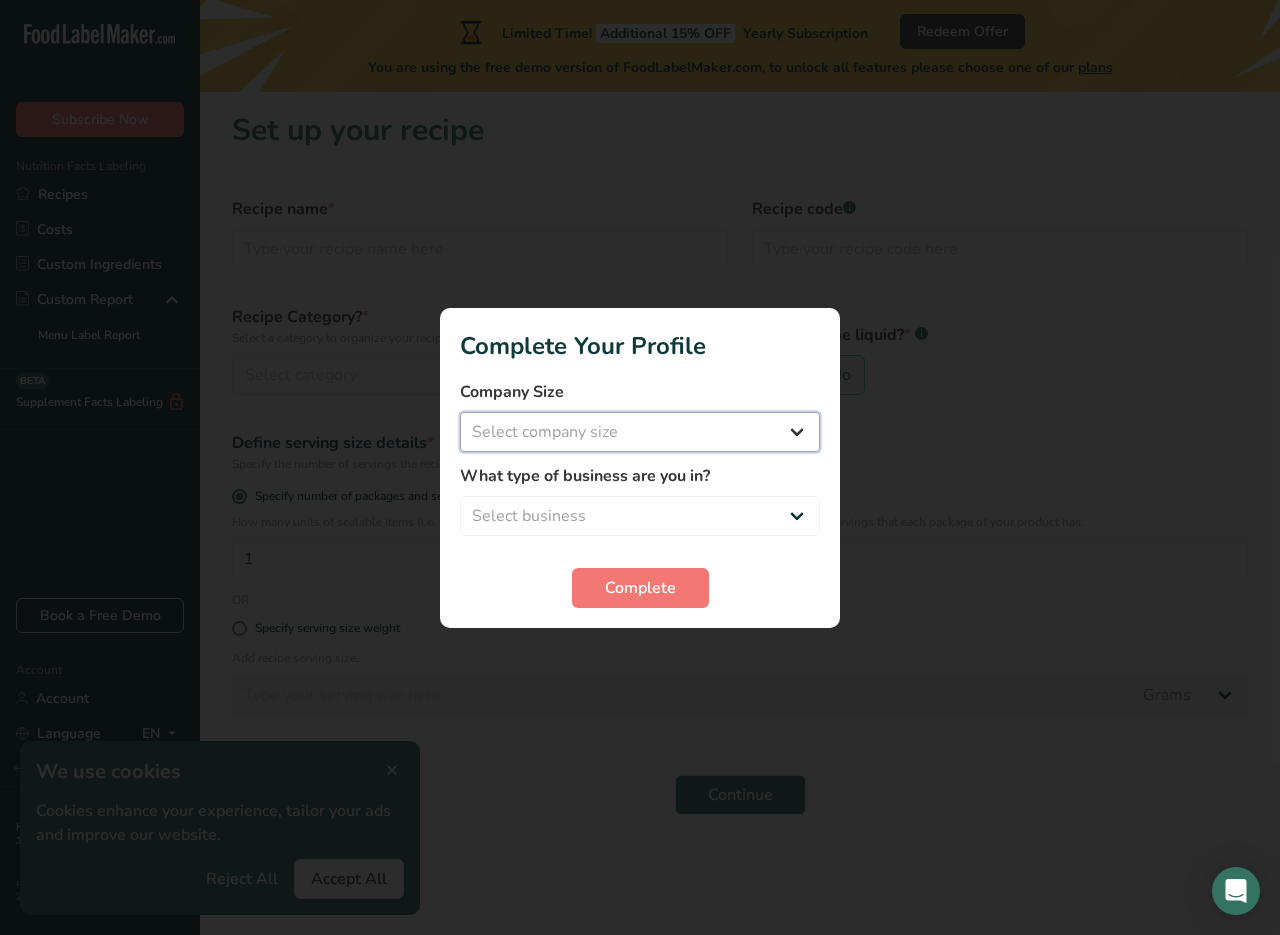click on "Select company size
Fewer than 10 Employees
10 to 50 Employees
51 to 500 Employees
Over 500 Employees" at bounding box center (640, 432) 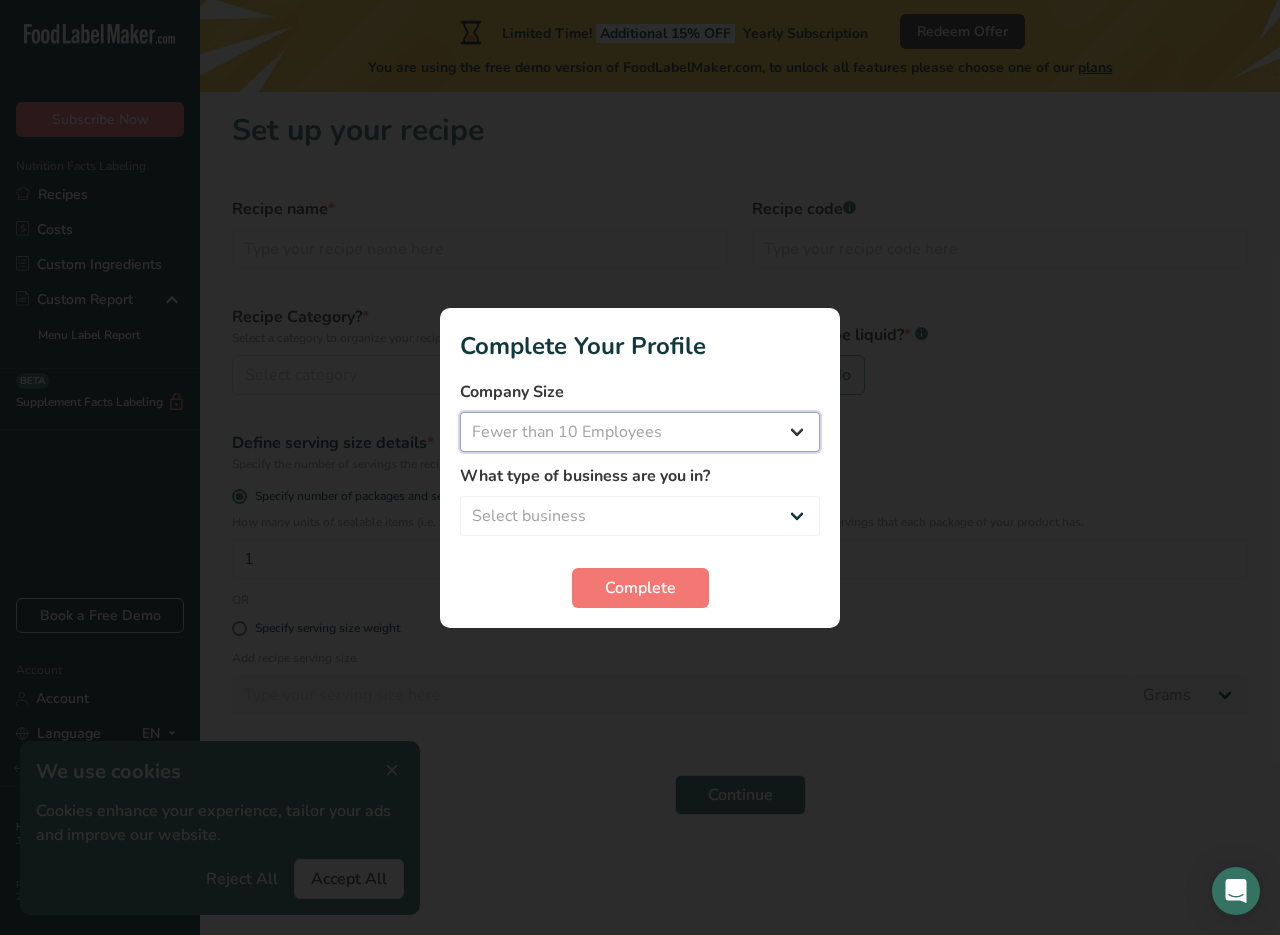 click on "Select company size
Fewer than 10 Employees
10 to 50 Employees
51 to 500 Employees
Over 500 Employees" at bounding box center (640, 432) 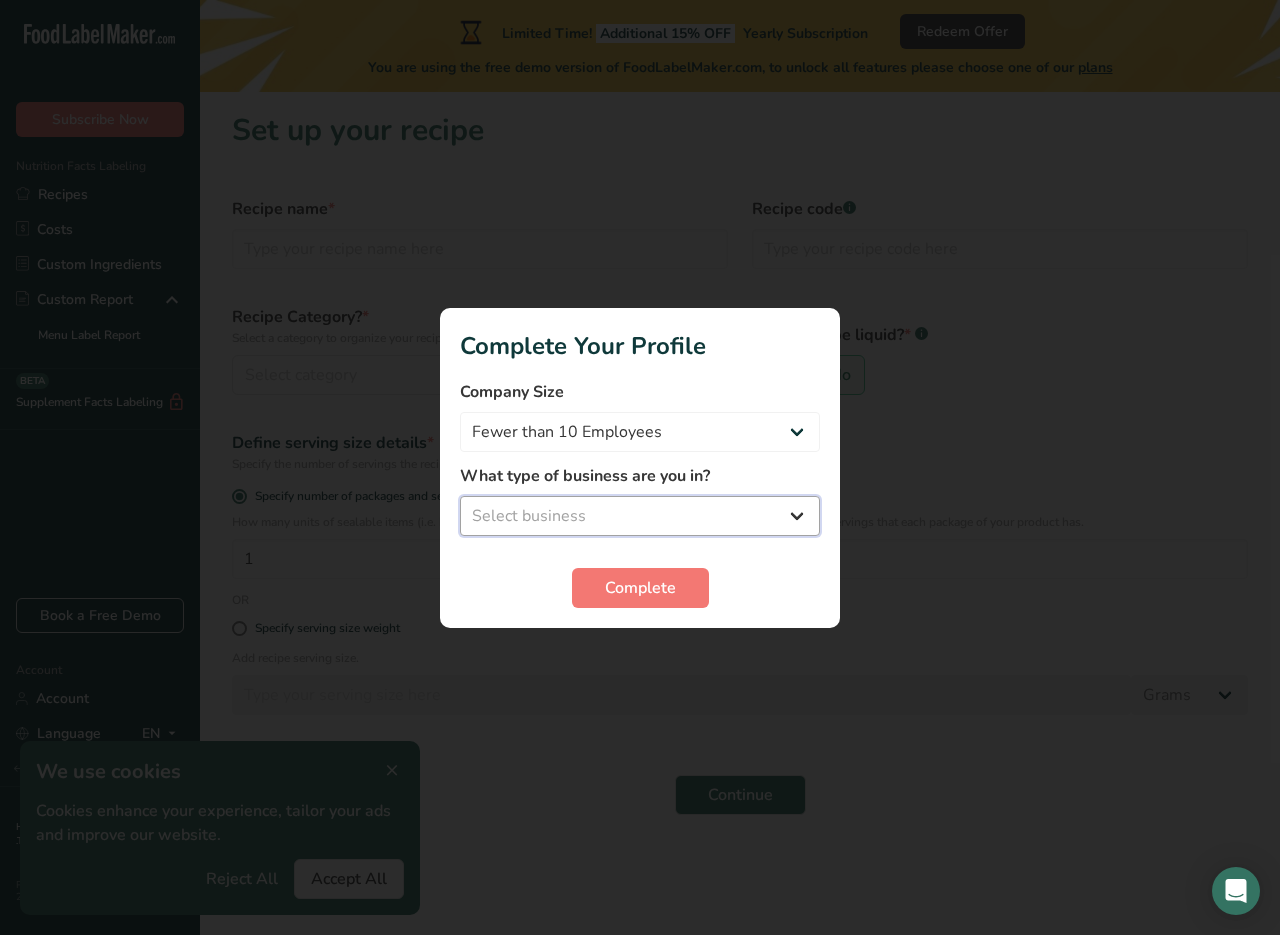 click on "Select business
Packaged Food Manufacturer
Restaurant & Cafe
Bakery
Meal Plans & Catering Company
Nutritionist
Food Blogger
Personal Trainer
Other" at bounding box center [640, 516] 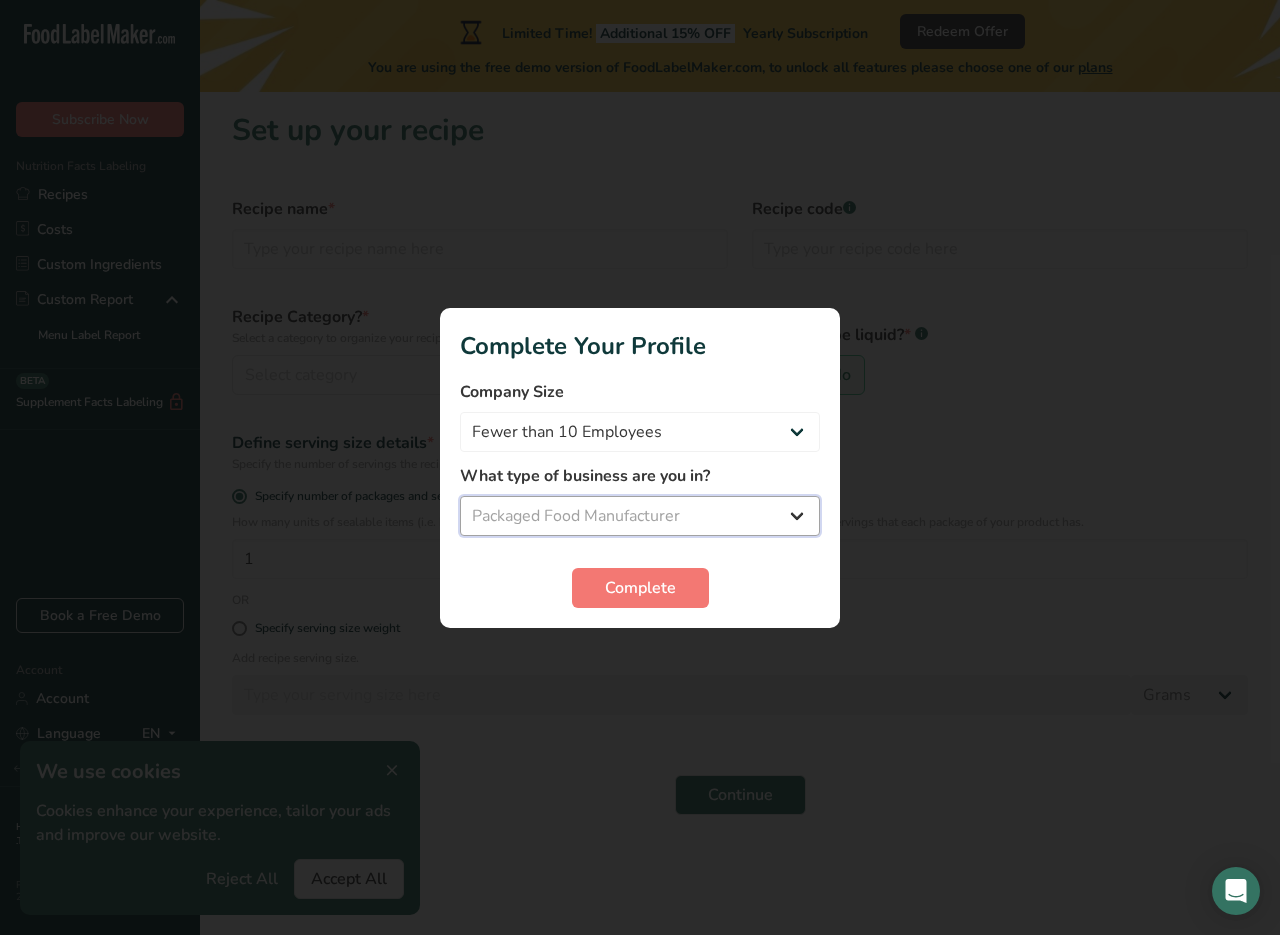 click on "Select business
Packaged Food Manufacturer
Restaurant & Cafe
Bakery
Meal Plans & Catering Company
Nutritionist
Food Blogger
Personal Trainer
Other" at bounding box center (640, 516) 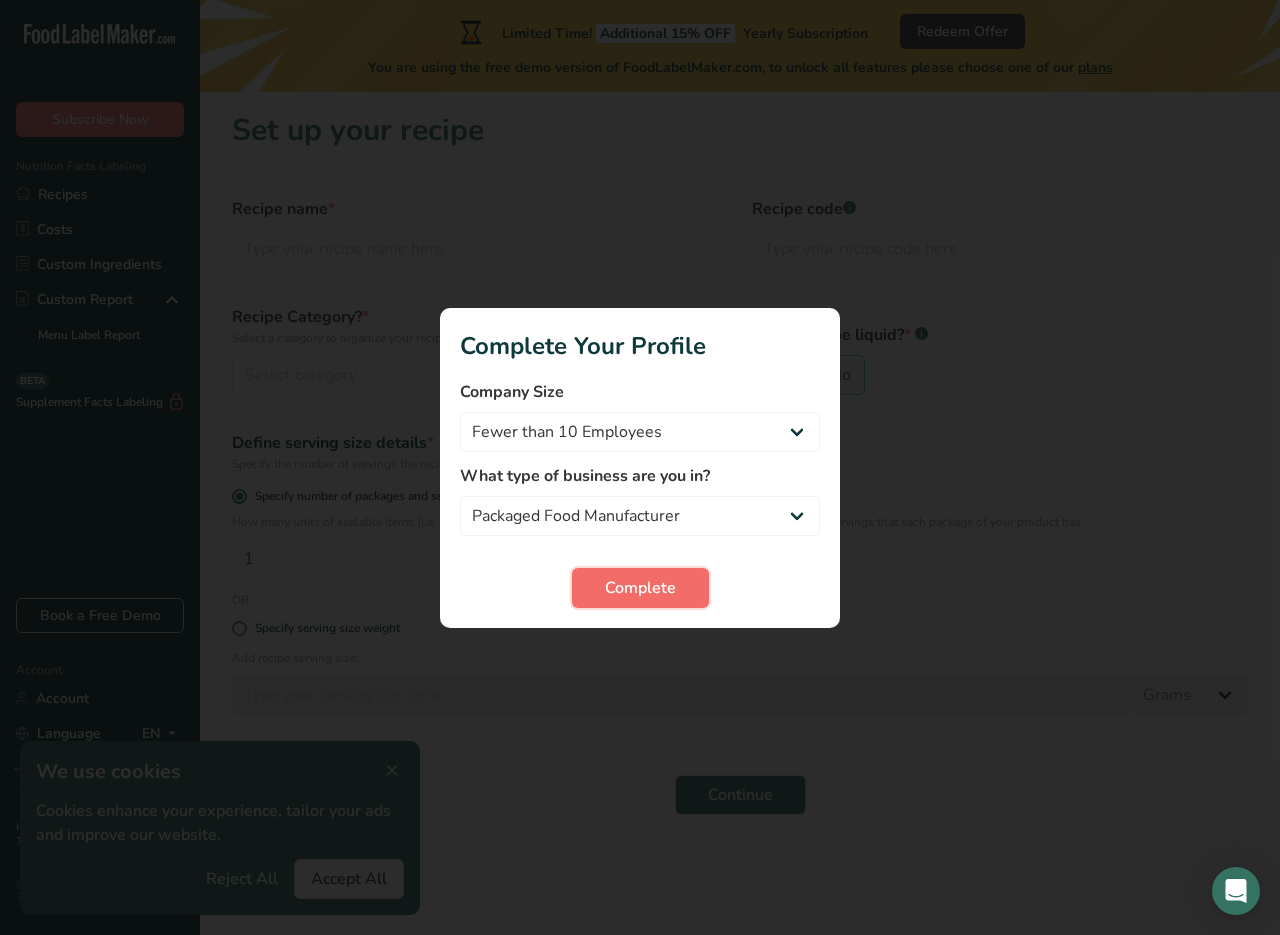 click on "Complete" at bounding box center [640, 588] 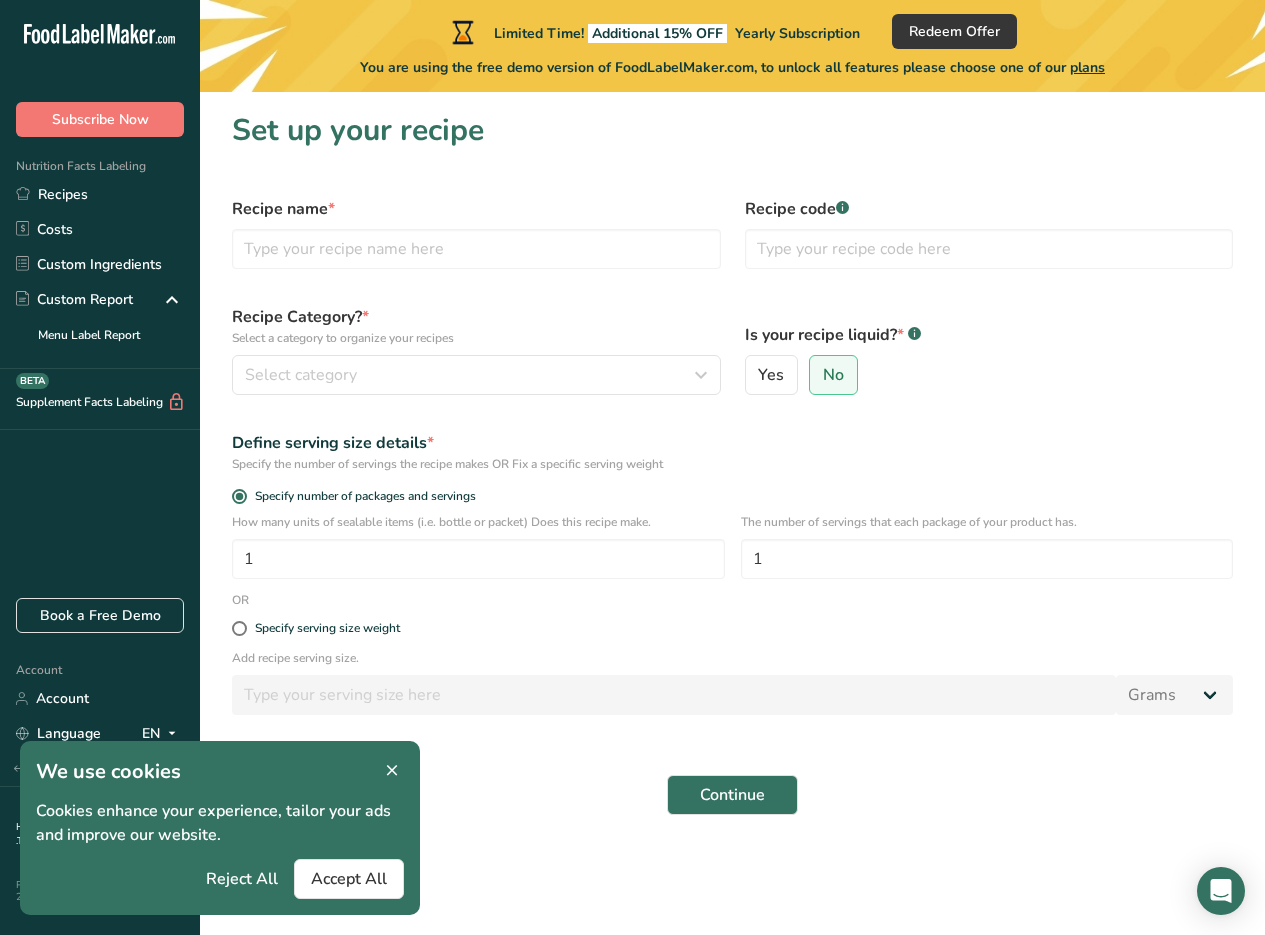 click on "We use cookies
Cookies enhance your experience, tailor your ads and improve our website.
Reject All
Accept All" at bounding box center (220, 828) 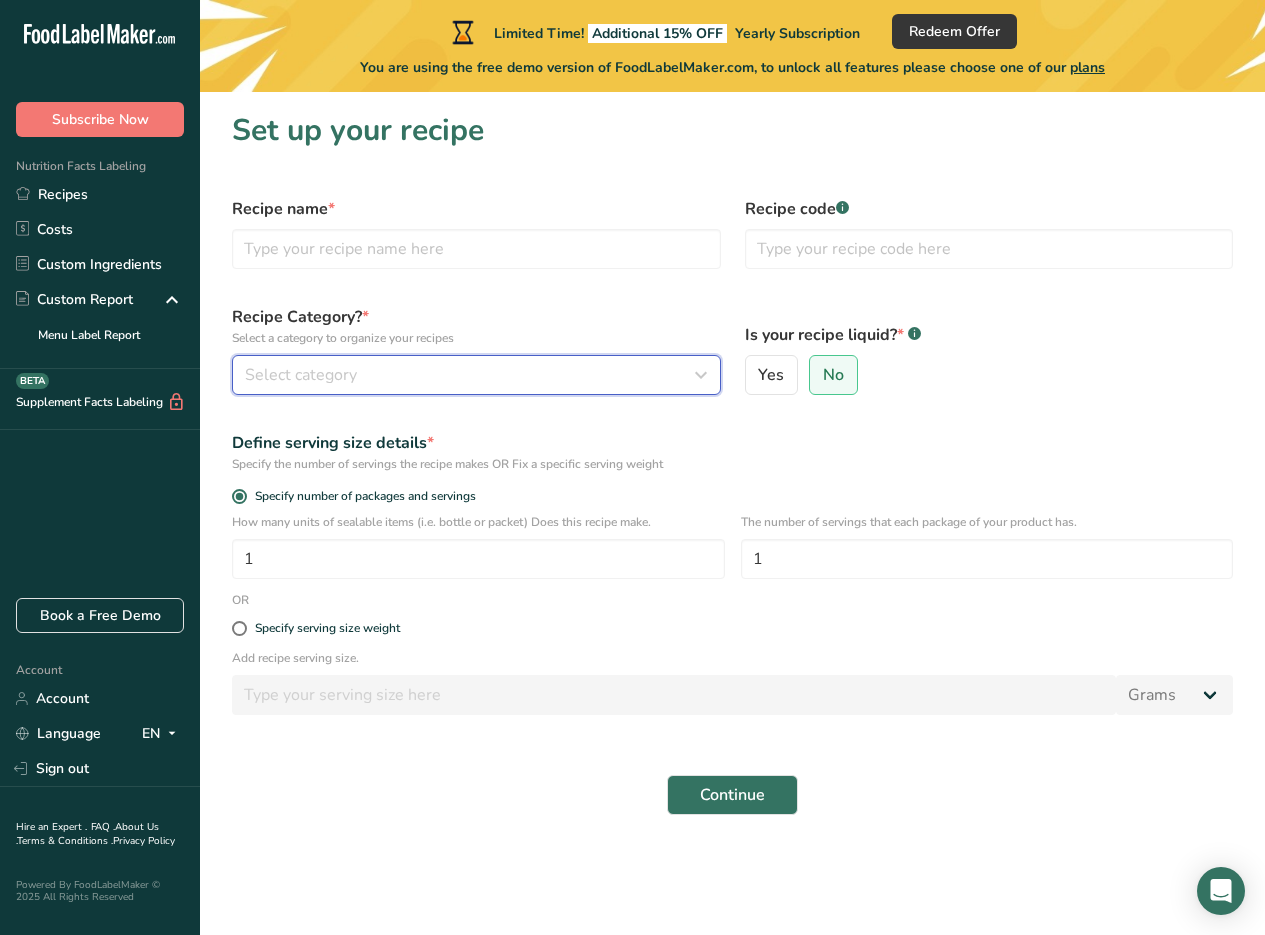 click at bounding box center (701, 375) 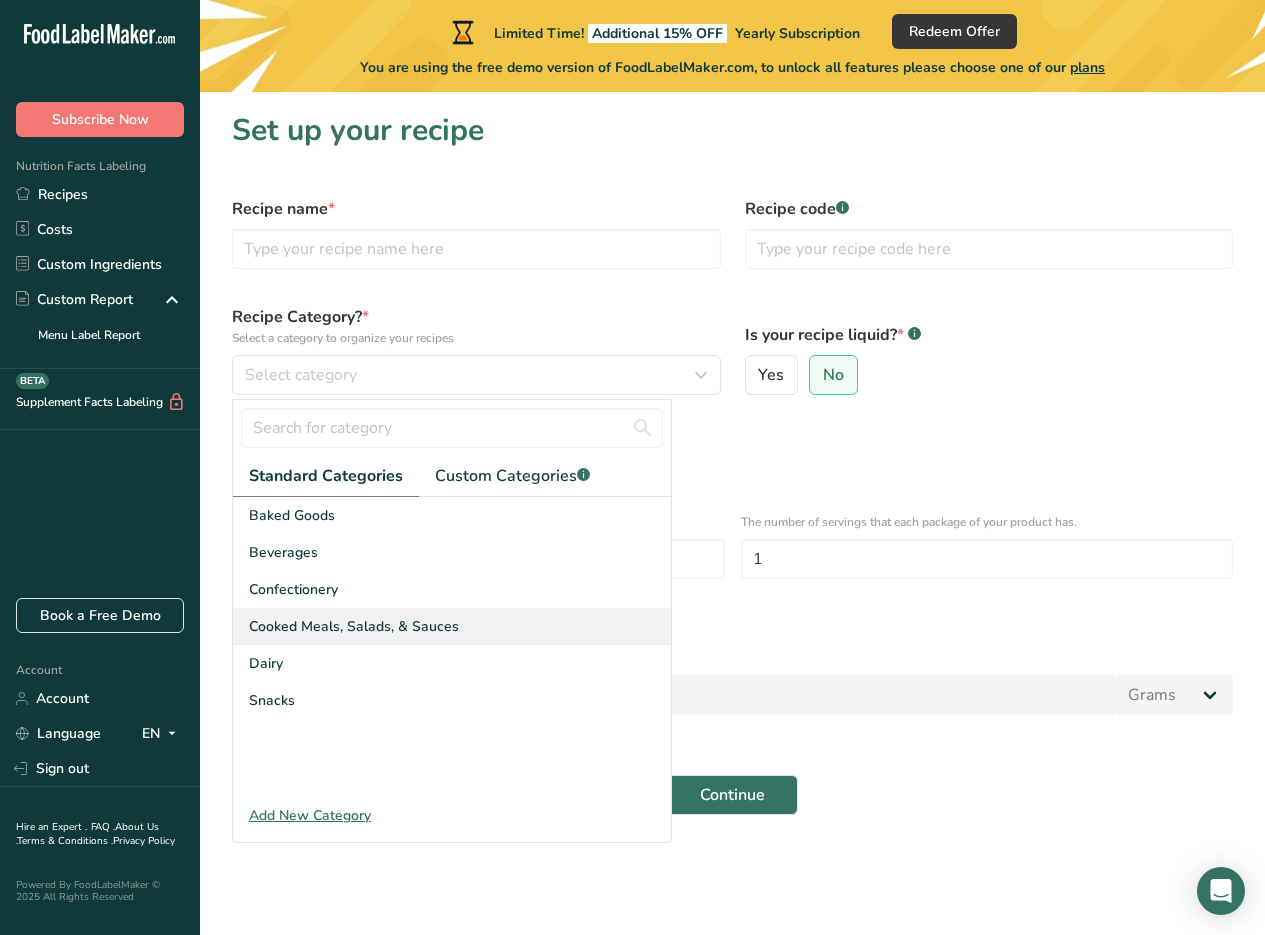 click on "Cooked Meals, Salads, & Sauces" at bounding box center (354, 626) 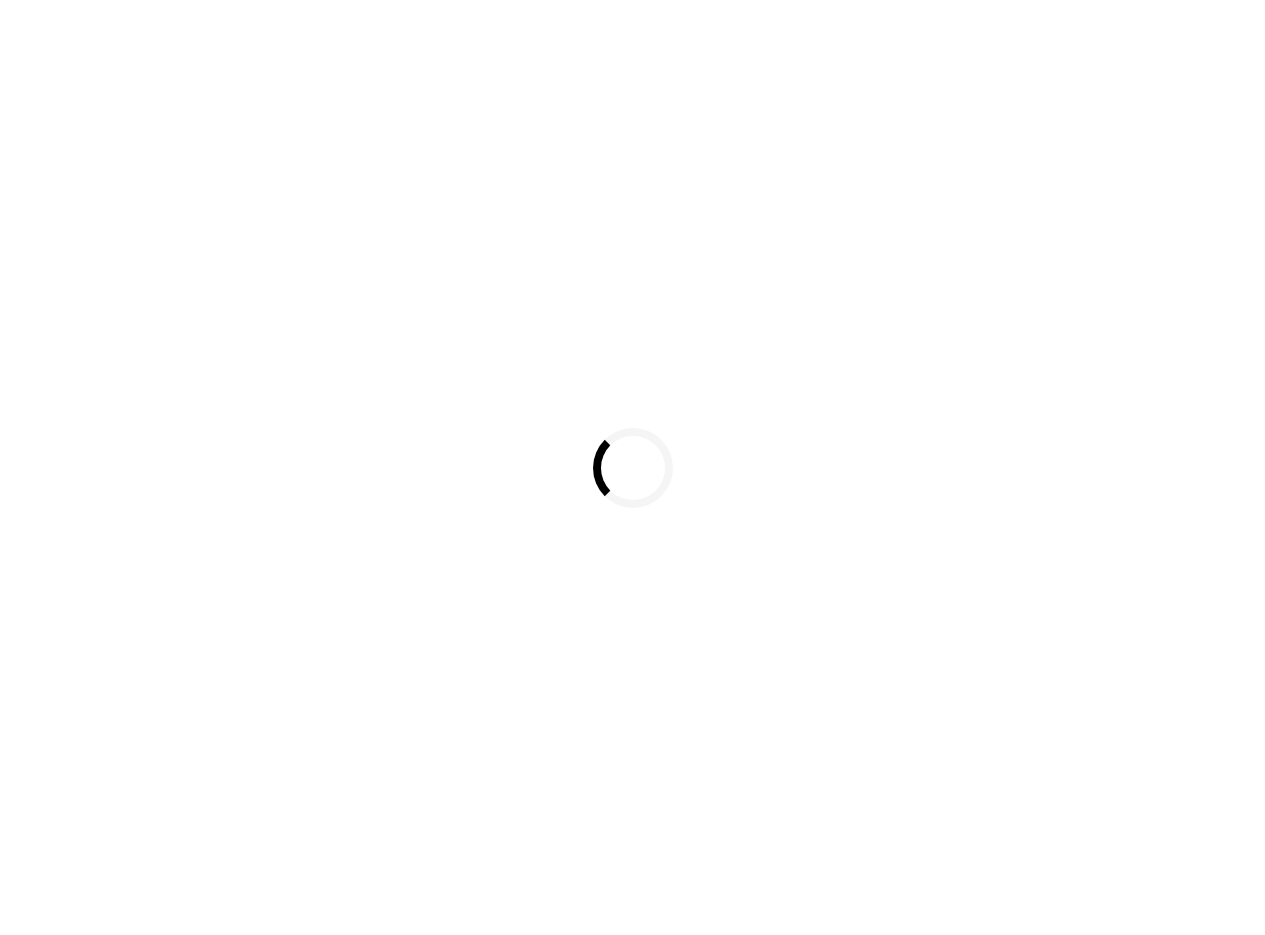 scroll, scrollTop: 0, scrollLeft: 0, axis: both 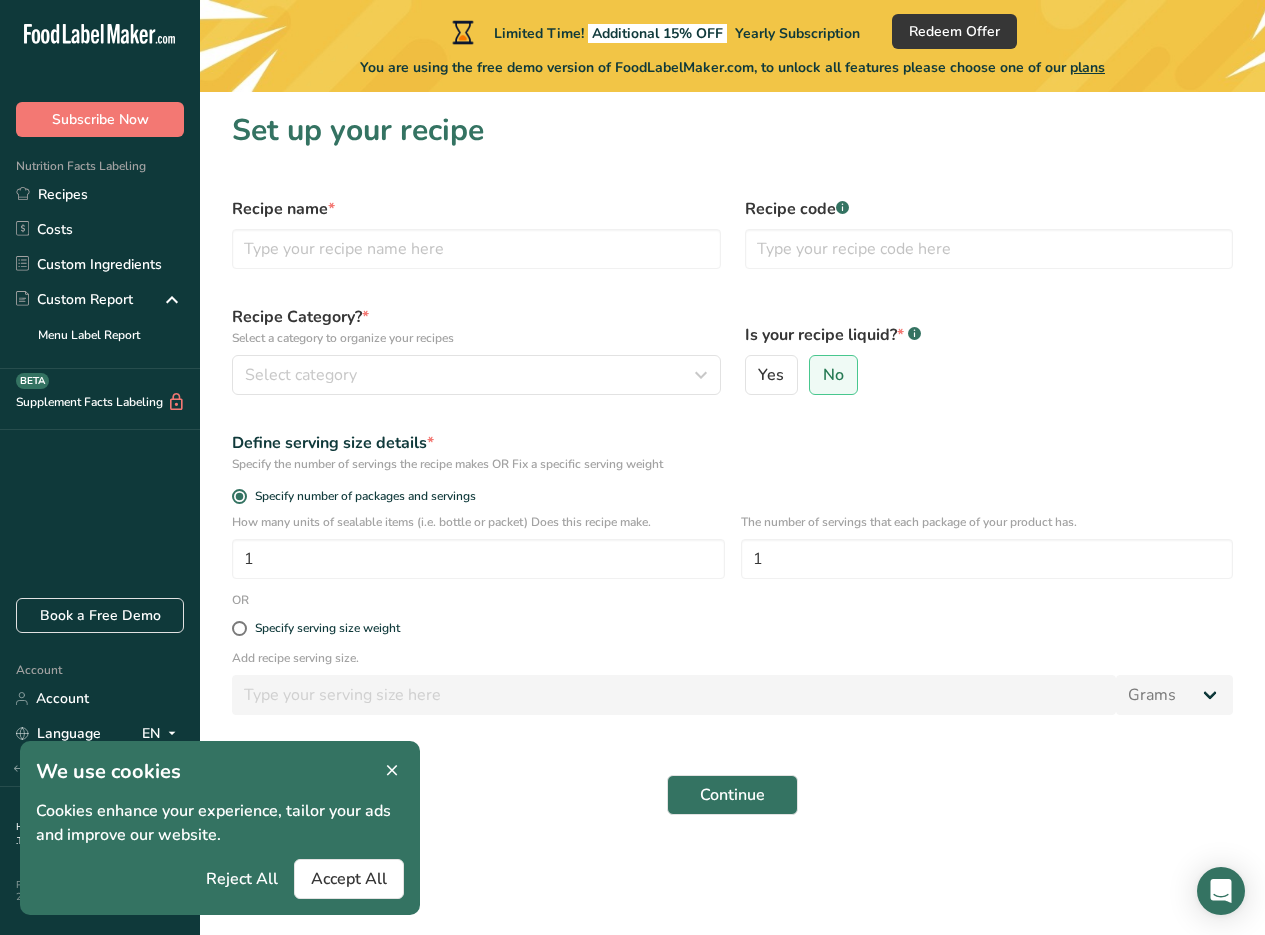 click at bounding box center (392, 771) 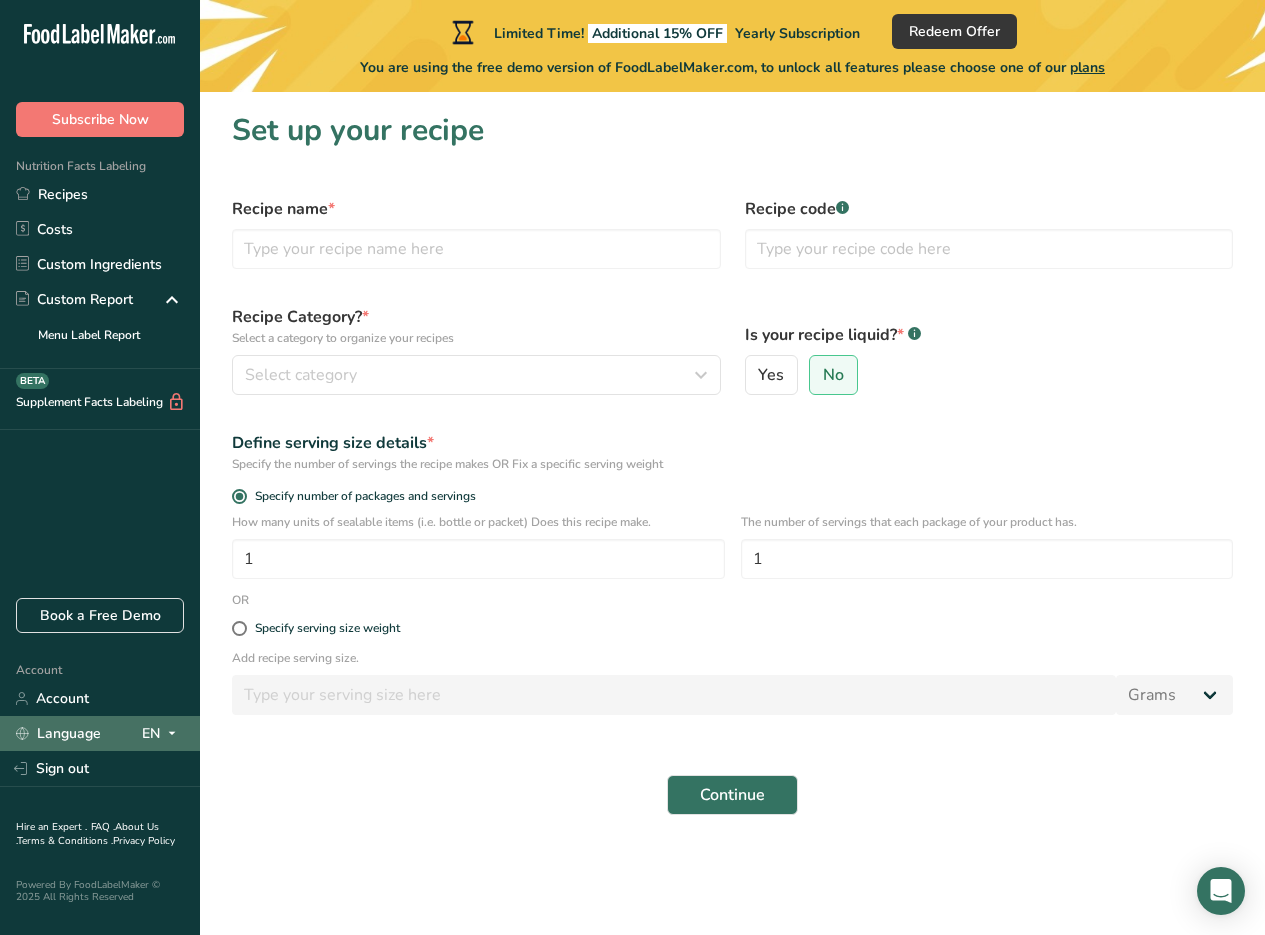 click at bounding box center (172, 733) 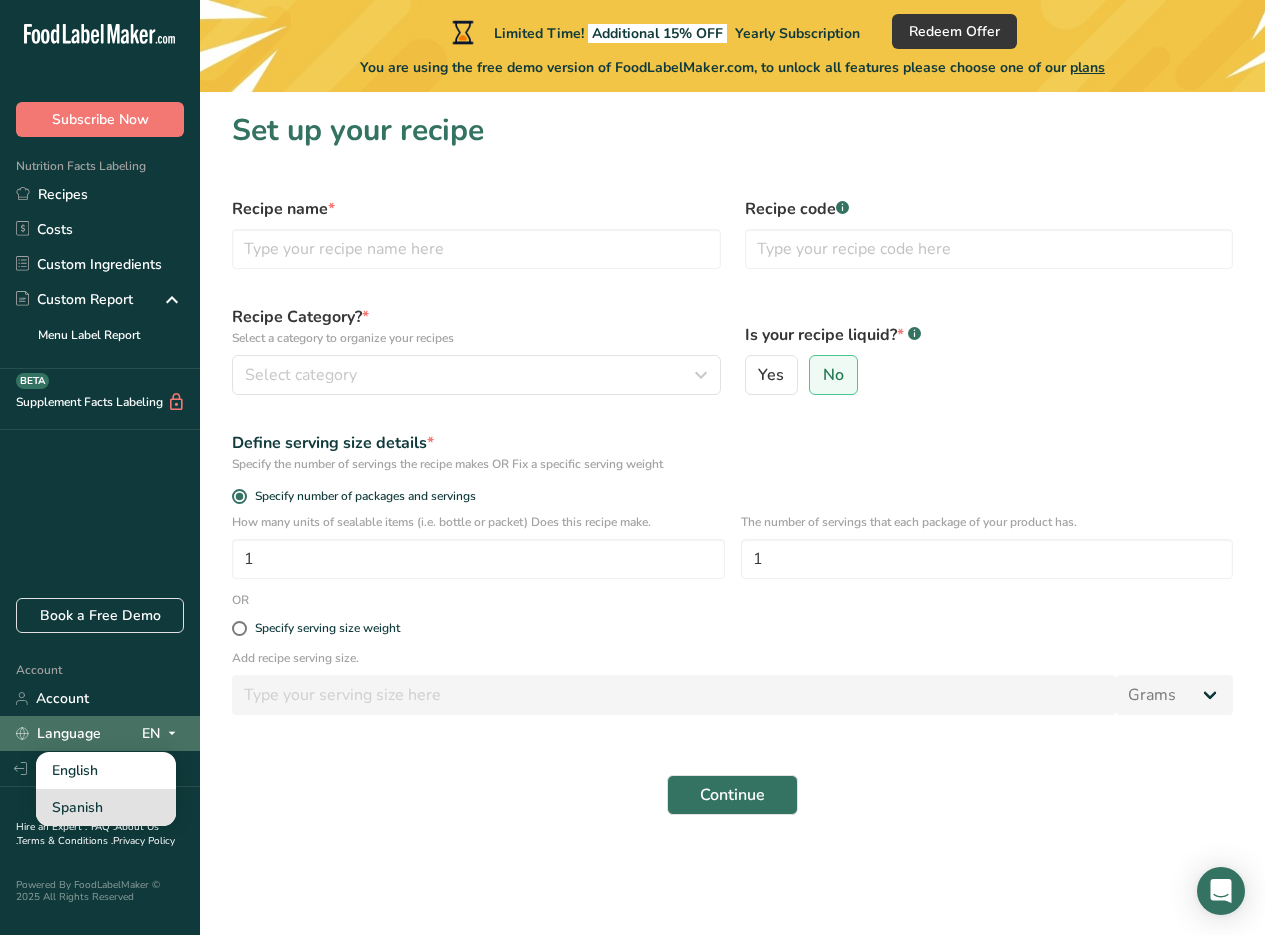 click on "Spanish" at bounding box center [106, 807] 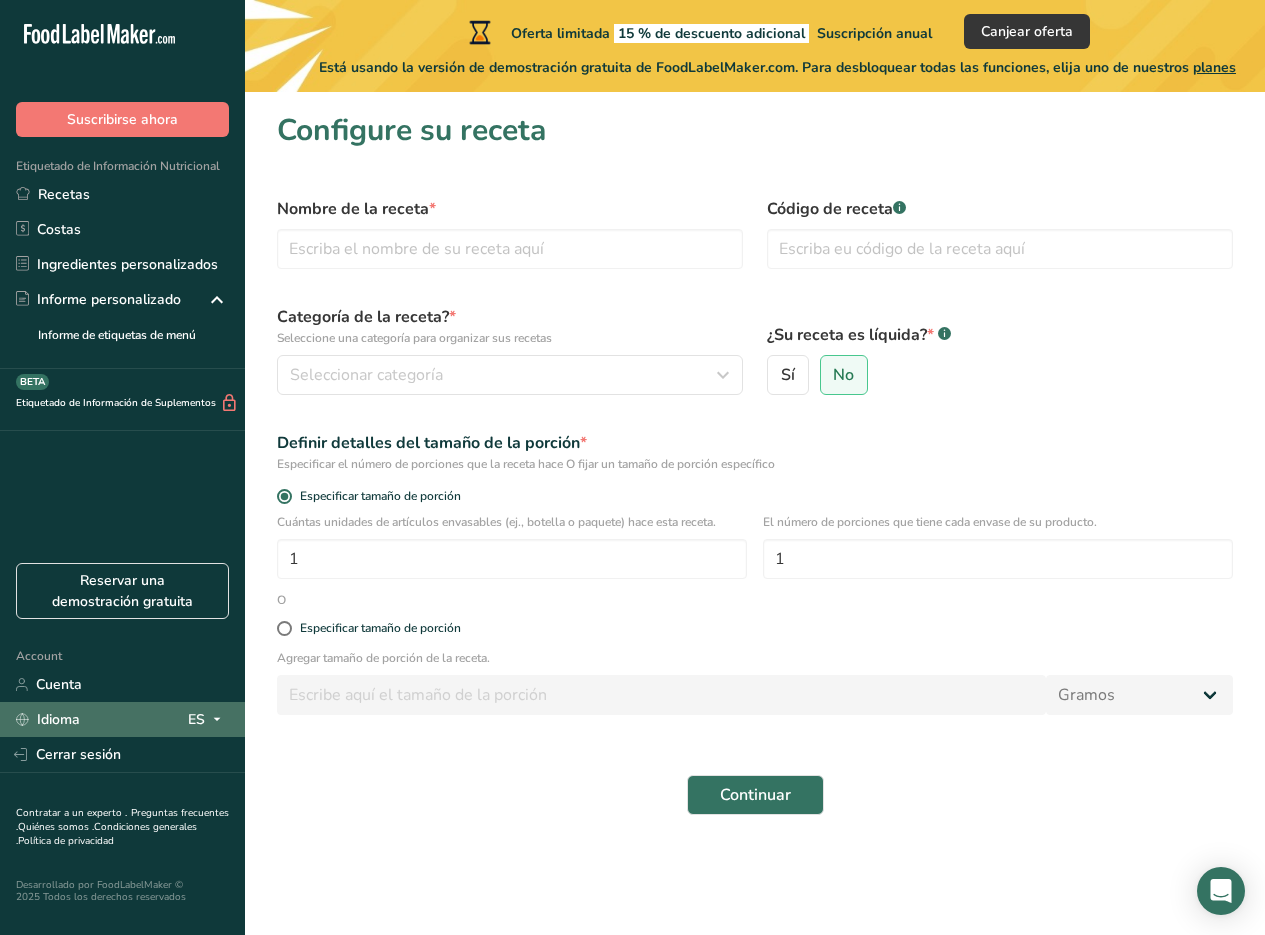 click at bounding box center [217, 719] 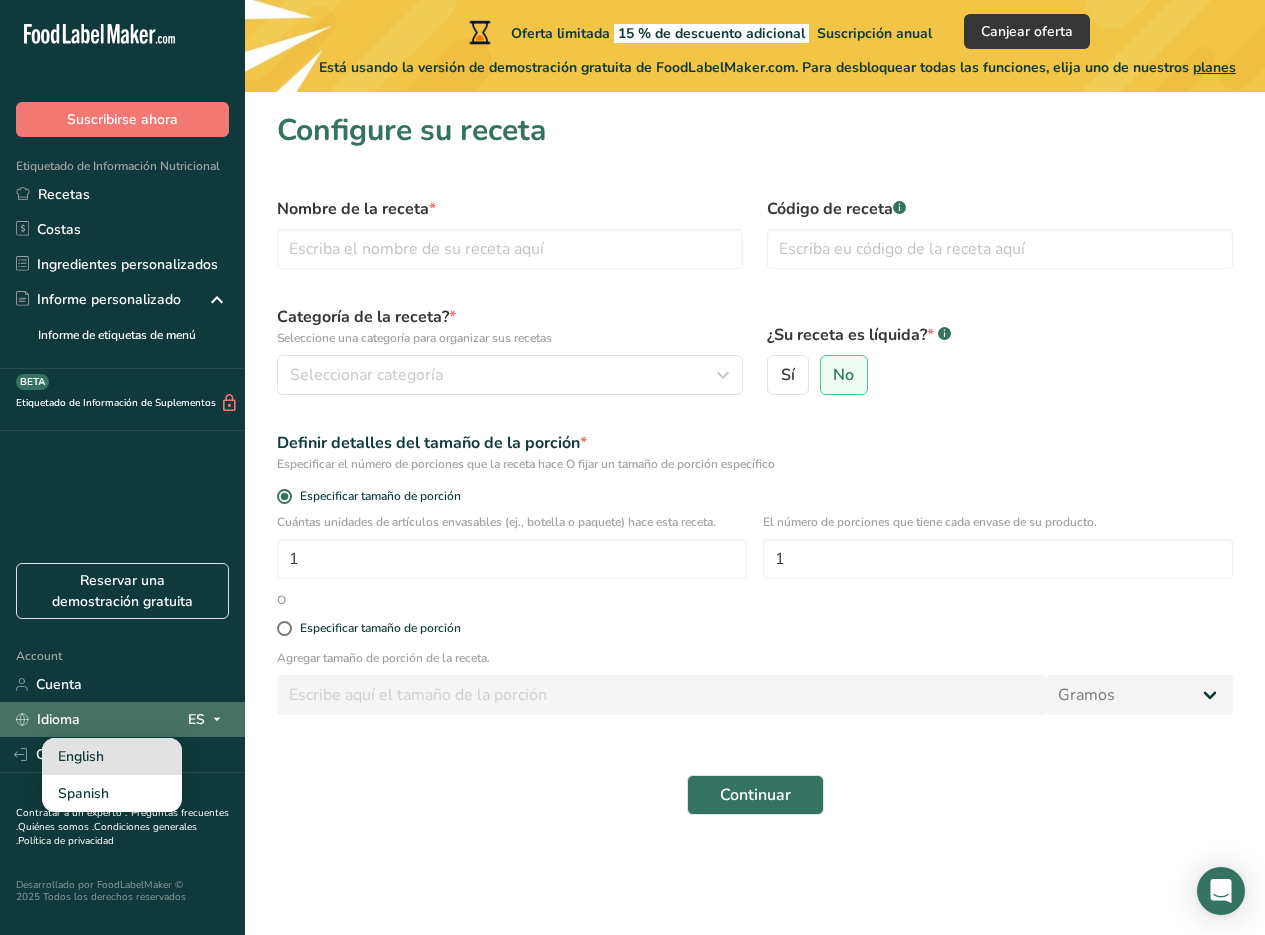 click on "English" at bounding box center (112, 756) 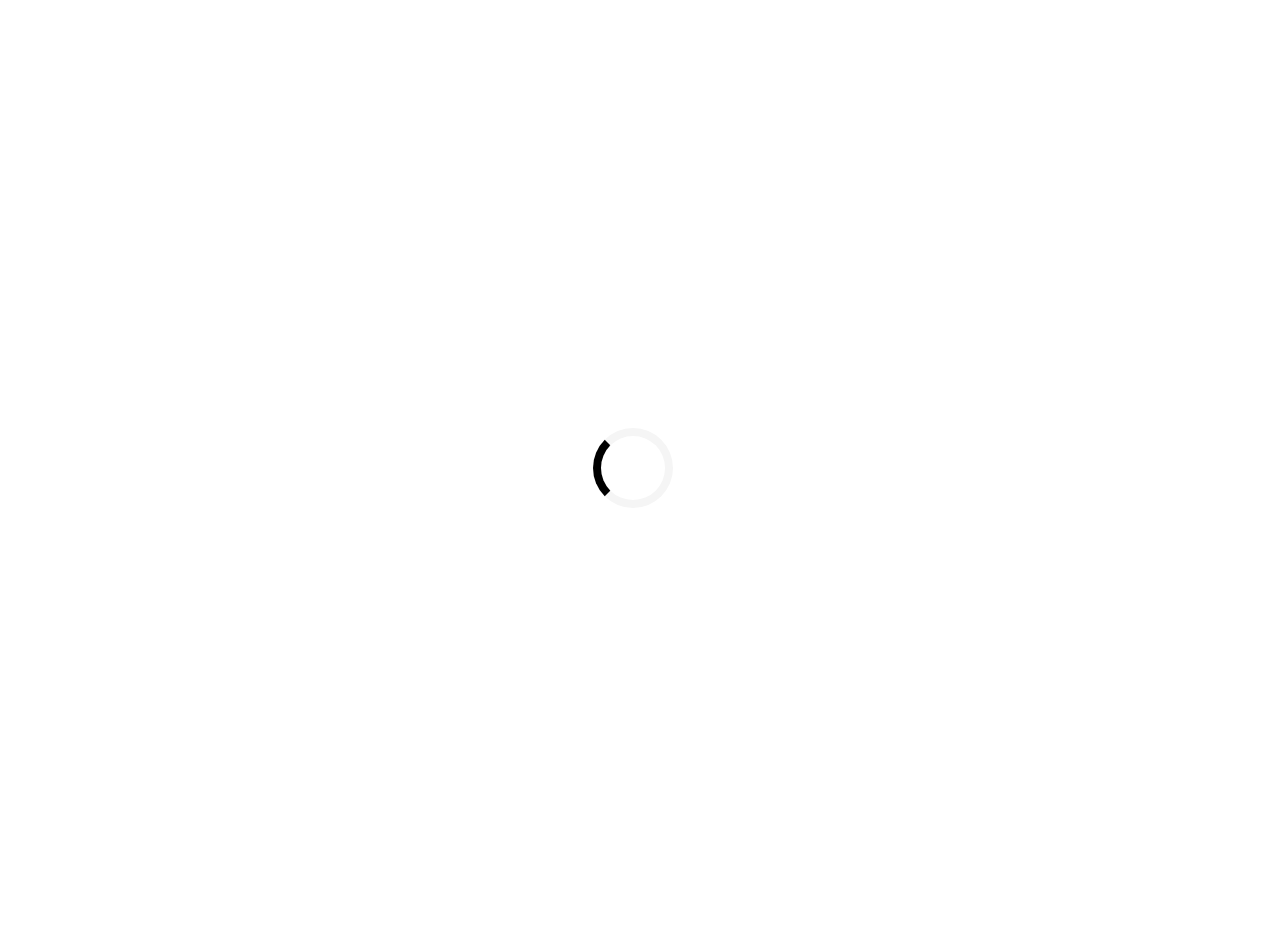 scroll, scrollTop: 0, scrollLeft: 0, axis: both 